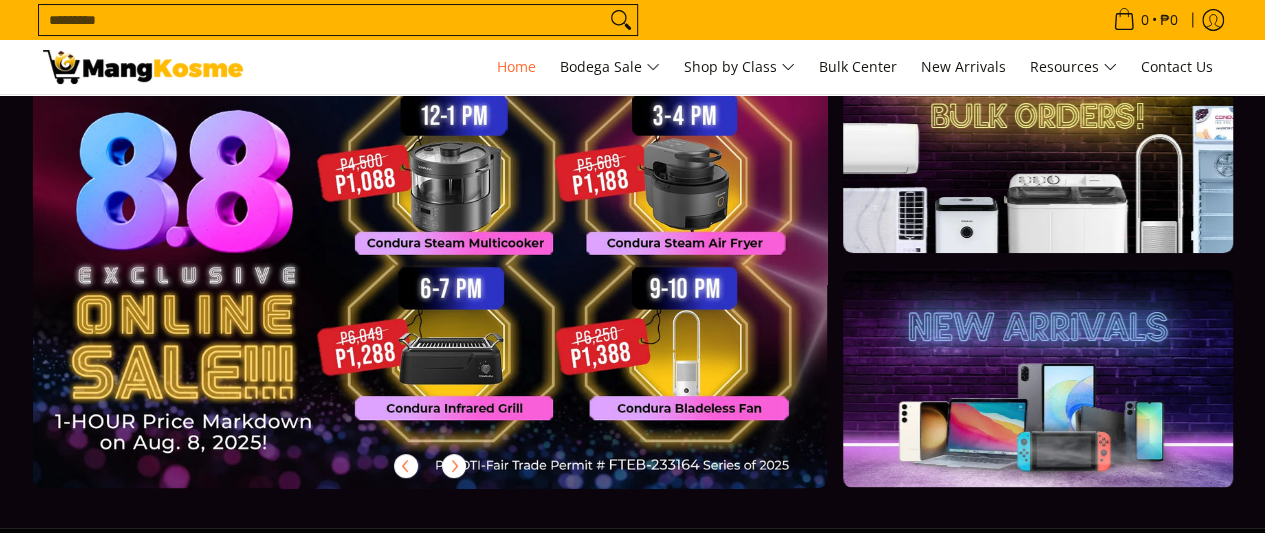 scroll, scrollTop: 100, scrollLeft: 0, axis: vertical 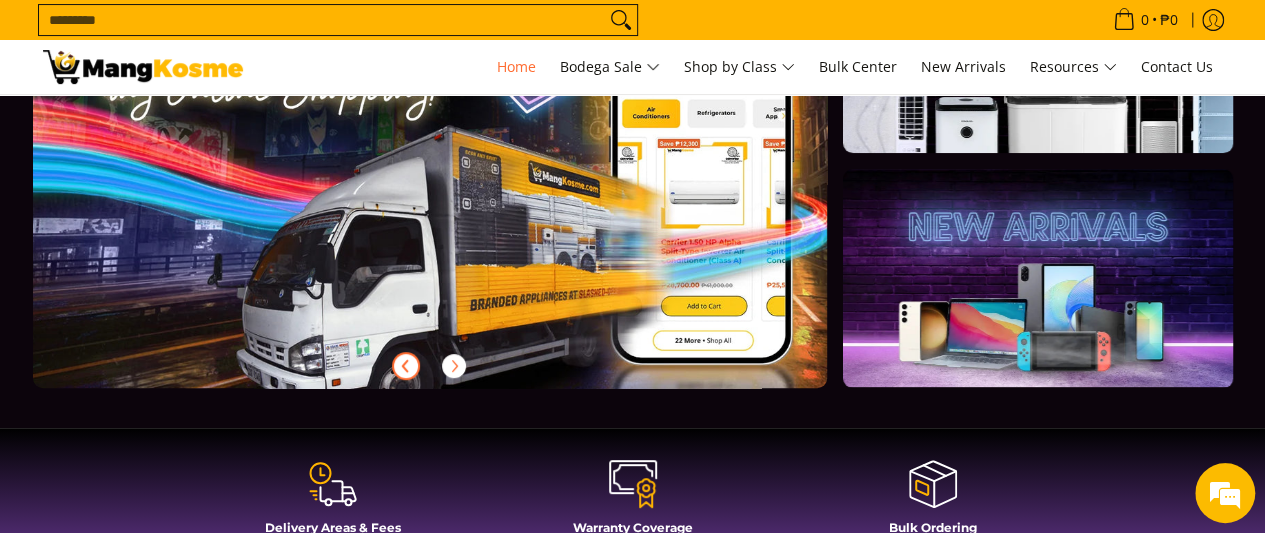 click 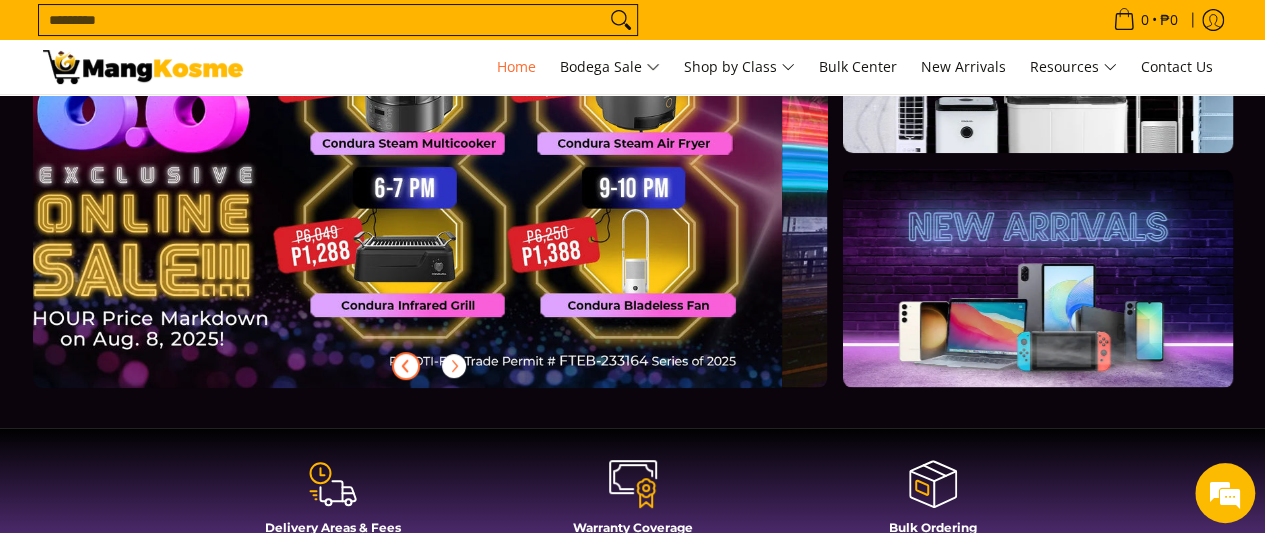 scroll, scrollTop: 0, scrollLeft: 0, axis: both 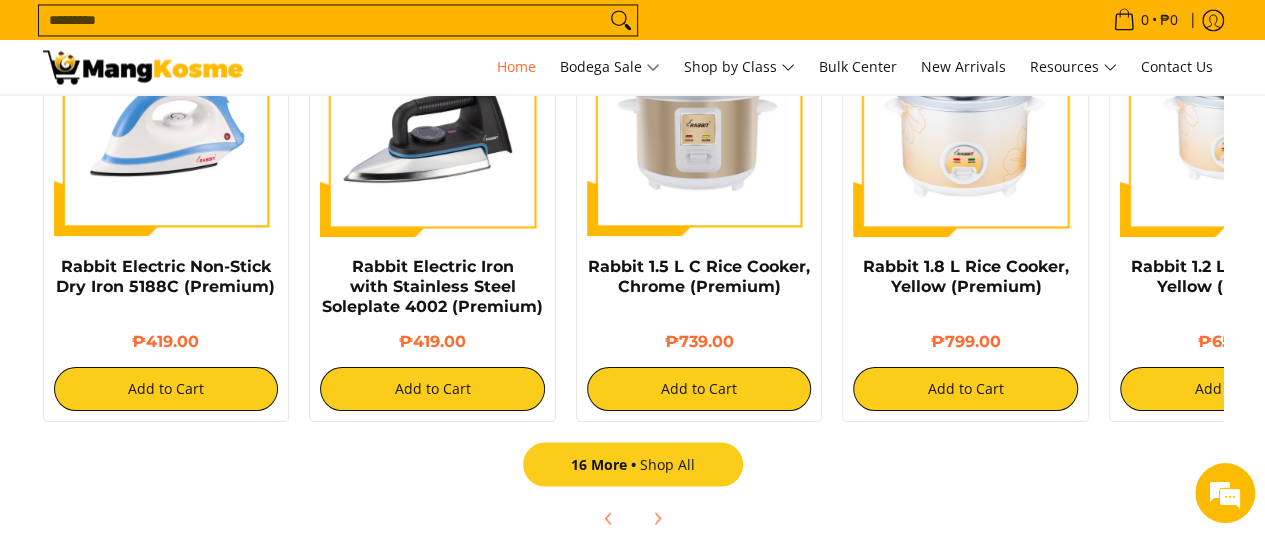 click on "16 More Shop All" at bounding box center (633, 464) 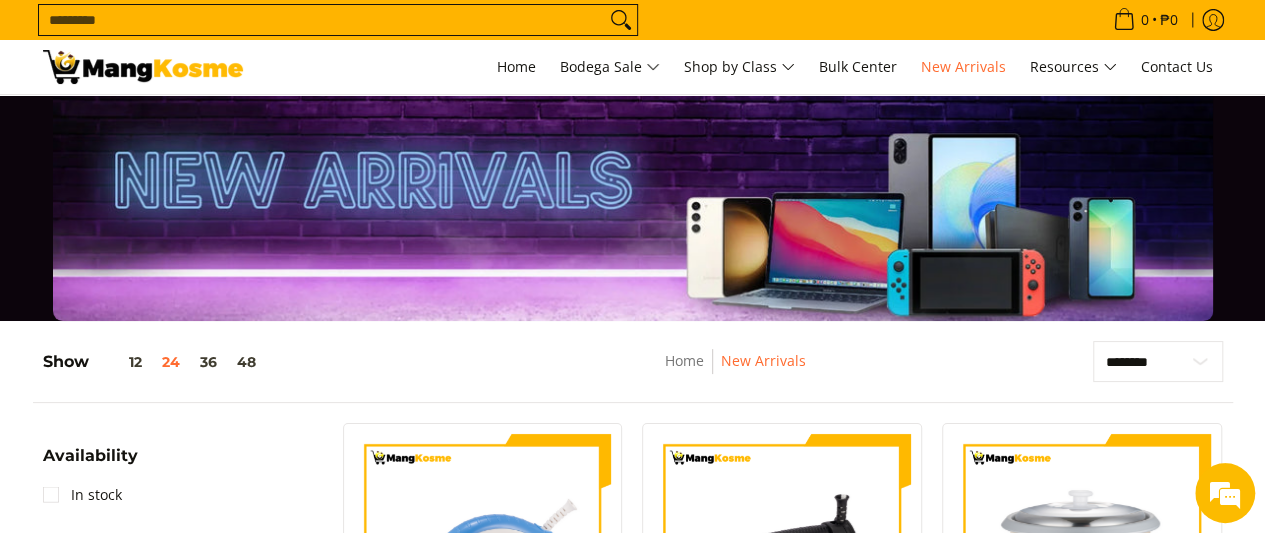 scroll, scrollTop: 600, scrollLeft: 0, axis: vertical 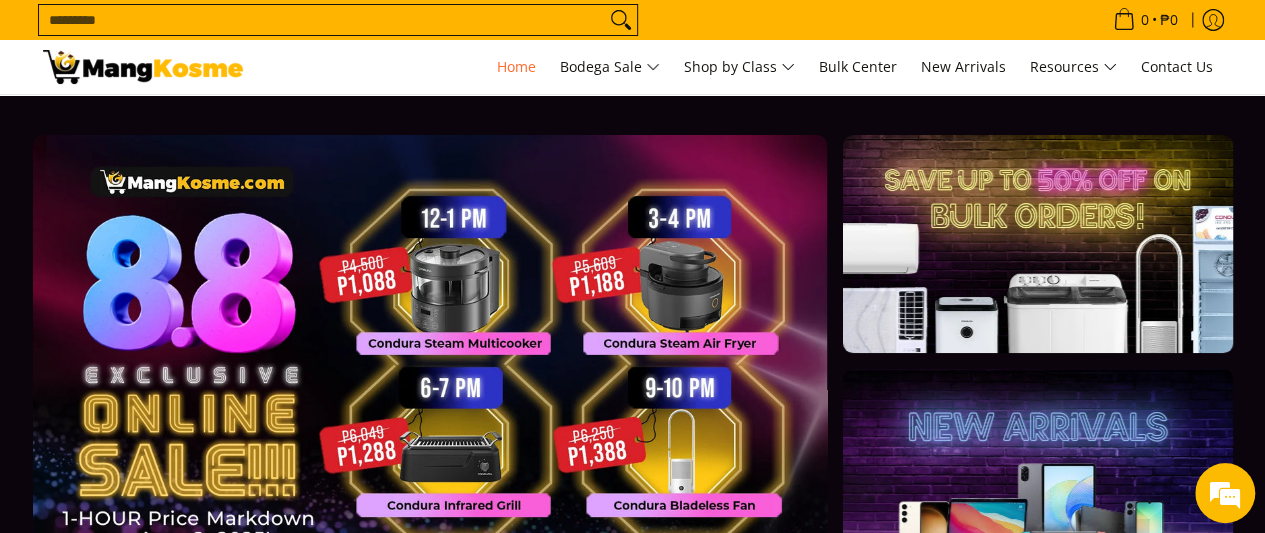 click on "Search..." at bounding box center (322, 20) 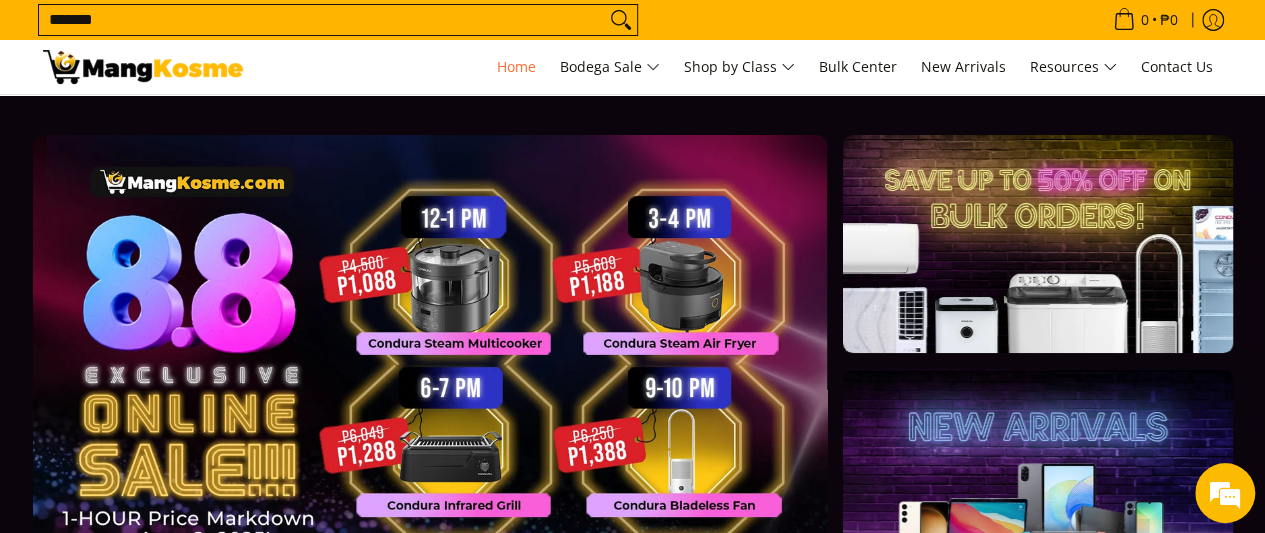 type on "*******" 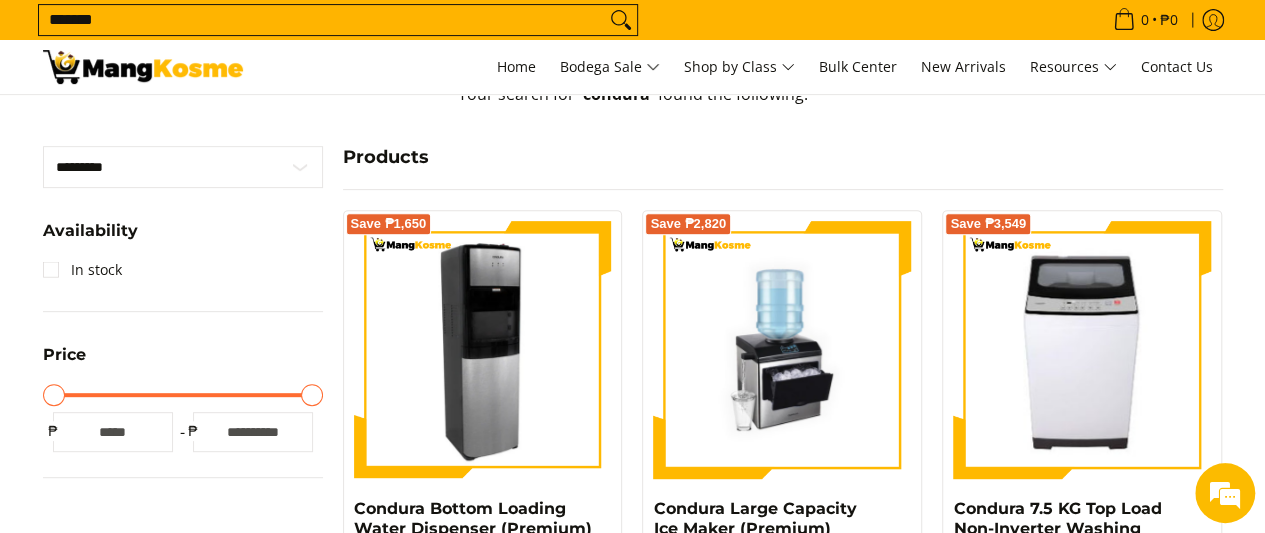 scroll, scrollTop: 300, scrollLeft: 0, axis: vertical 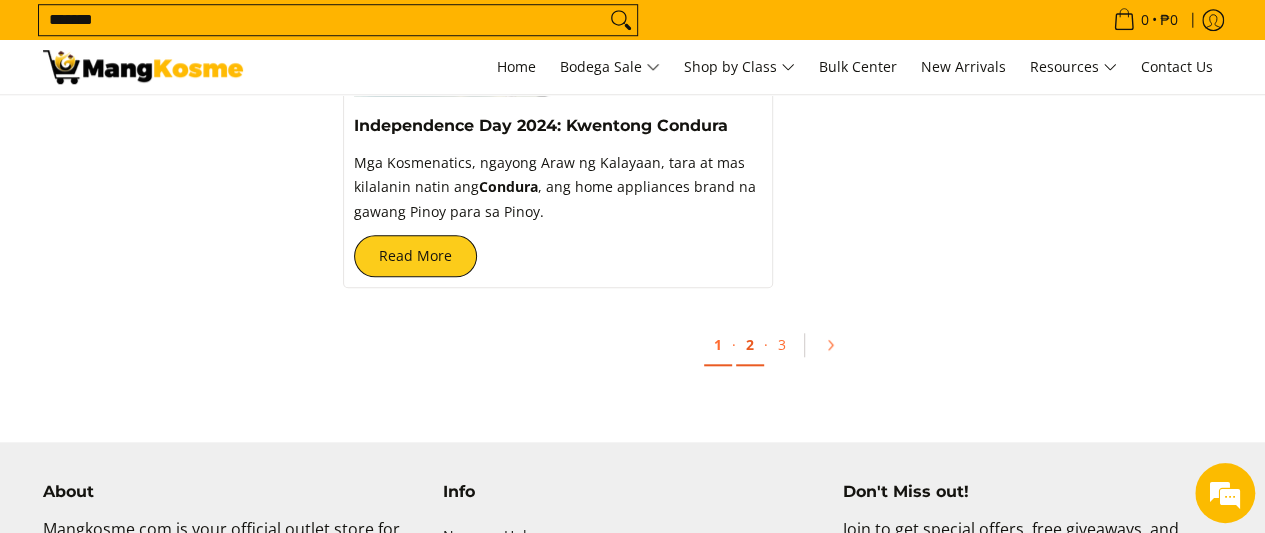 click on "2" at bounding box center [750, 345] 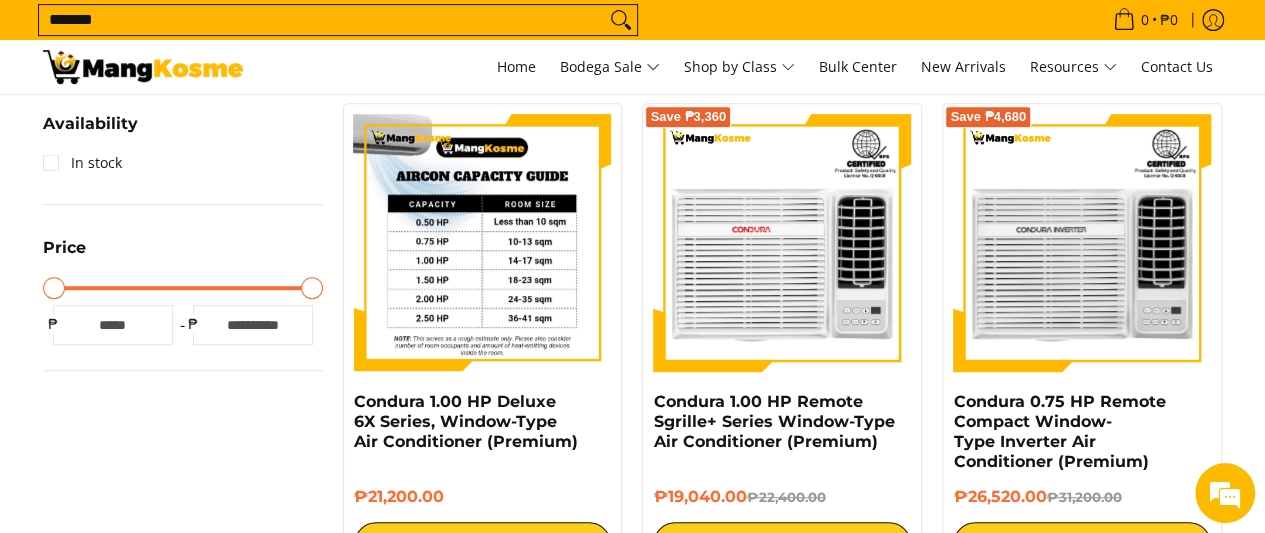 scroll, scrollTop: 0, scrollLeft: 0, axis: both 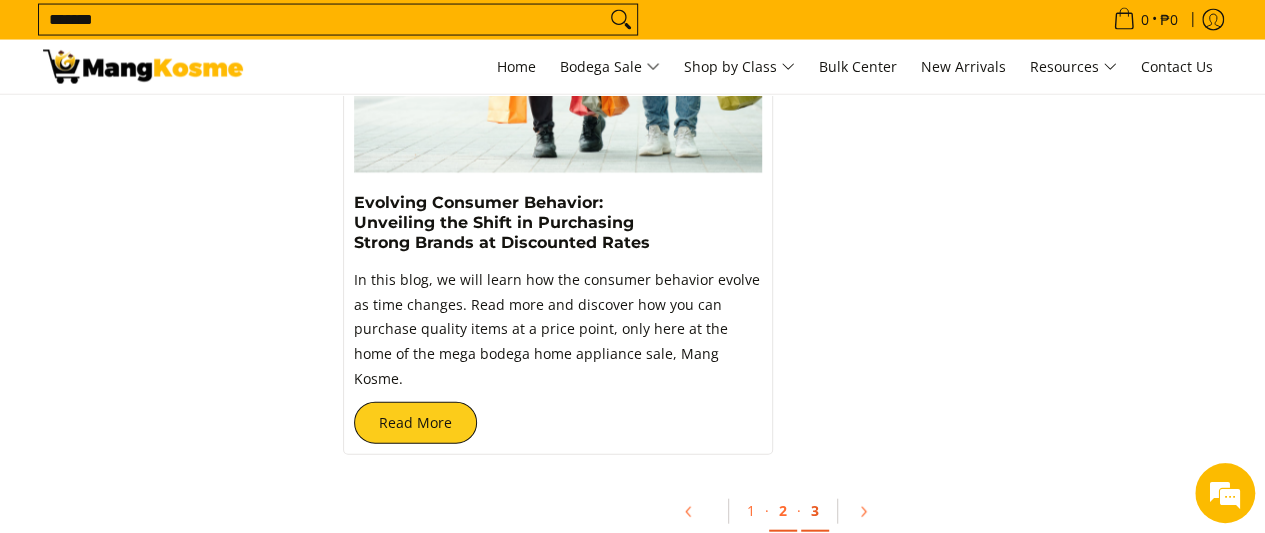 click on "3" at bounding box center [815, 511] 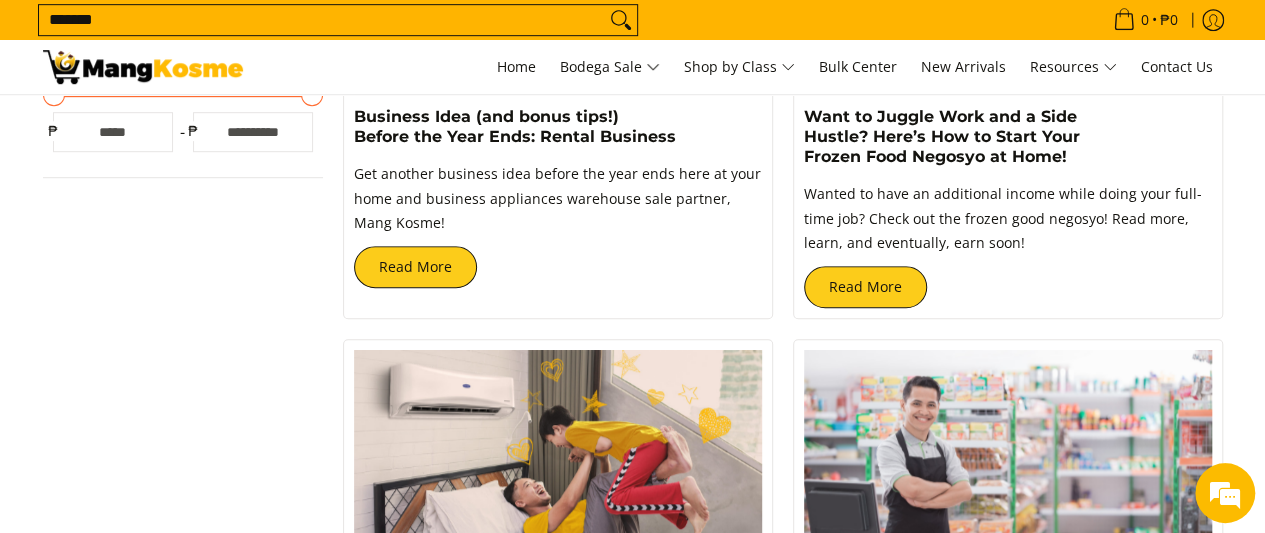 scroll, scrollTop: 600, scrollLeft: 0, axis: vertical 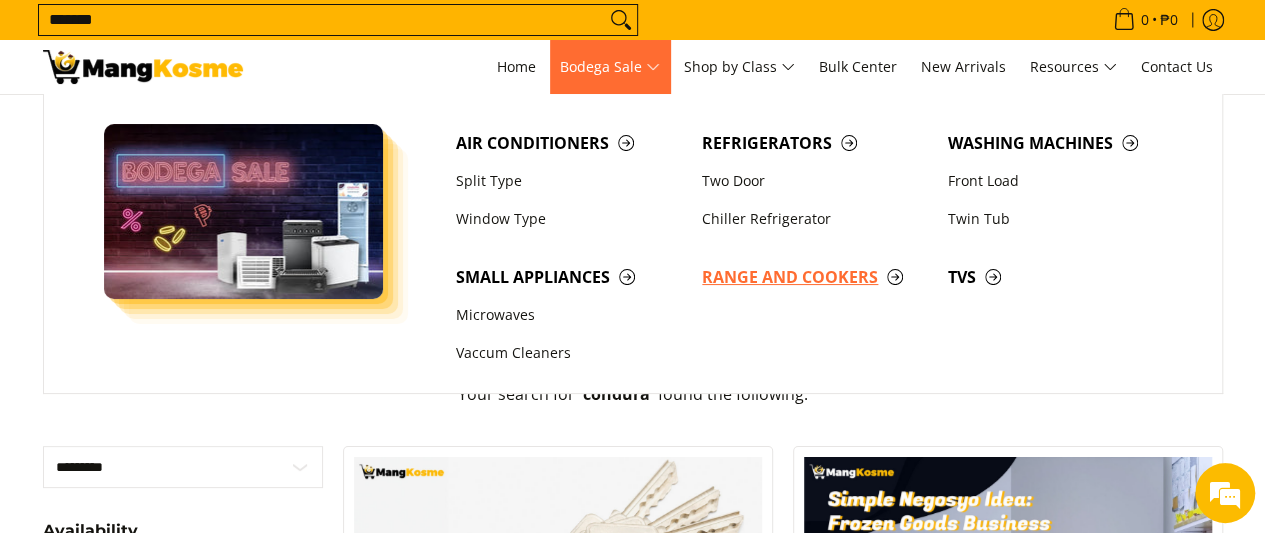 click on "Range and Cookers" at bounding box center [815, 277] 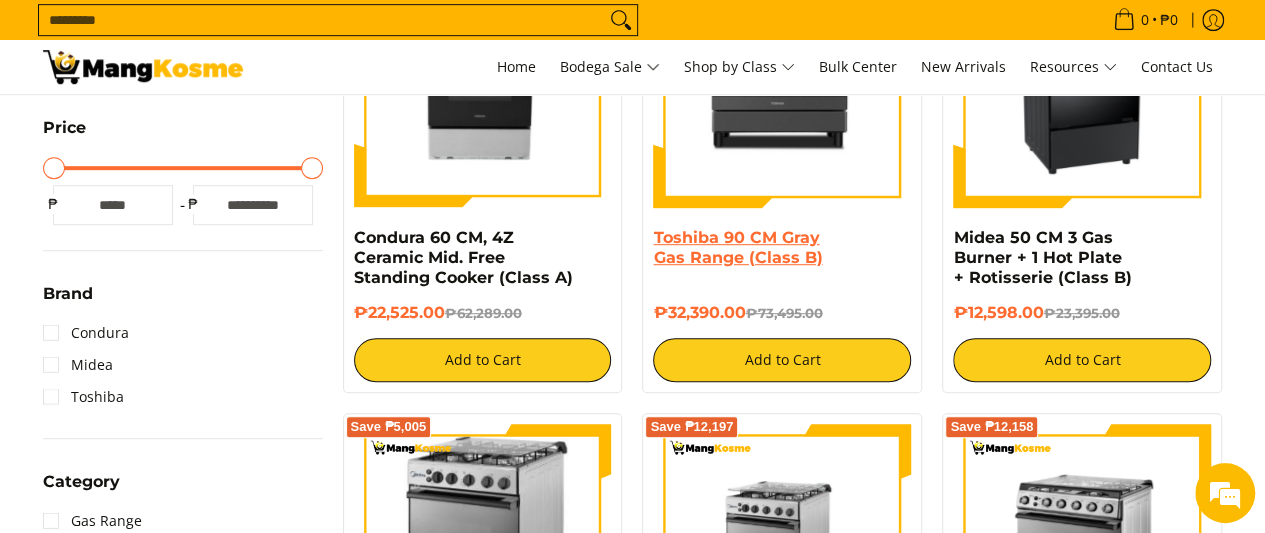scroll, scrollTop: 500, scrollLeft: 0, axis: vertical 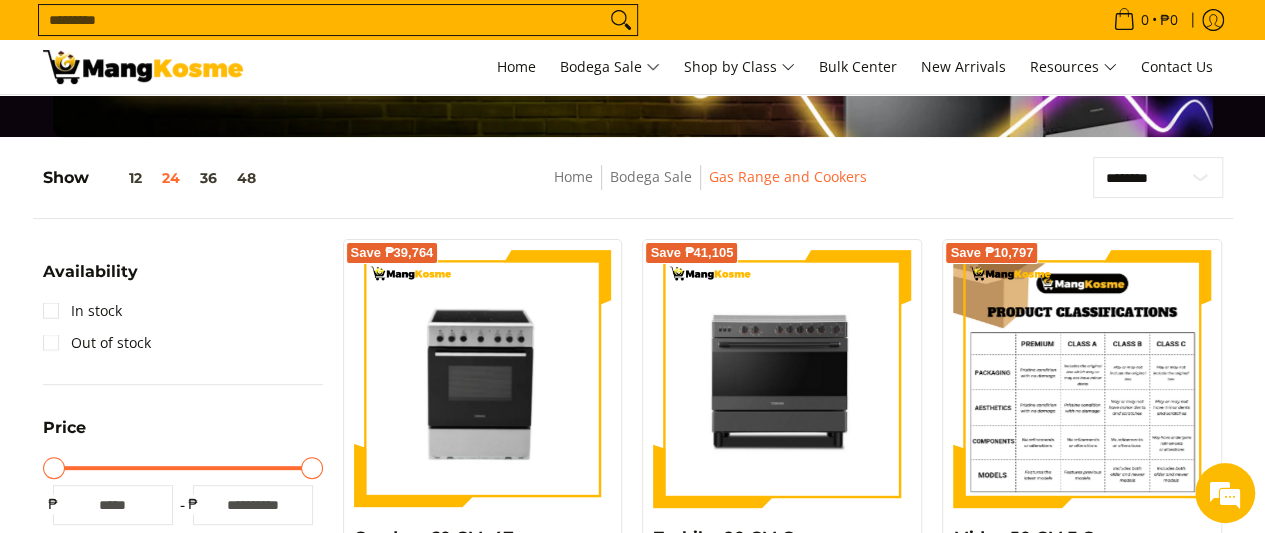 click at bounding box center [1082, 379] 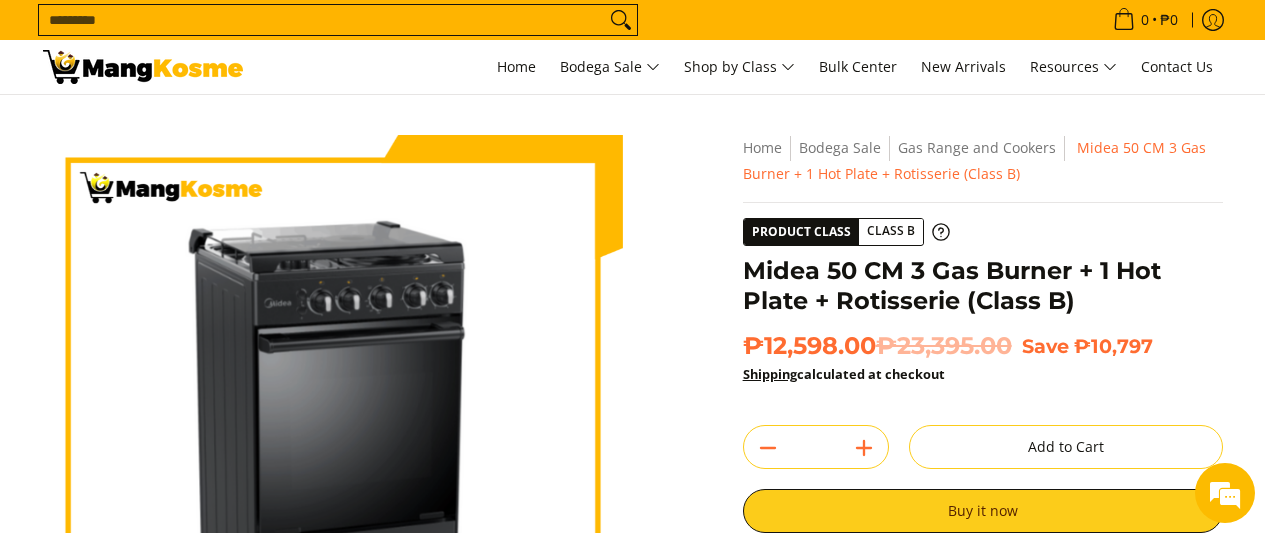 scroll, scrollTop: 0, scrollLeft: 0, axis: both 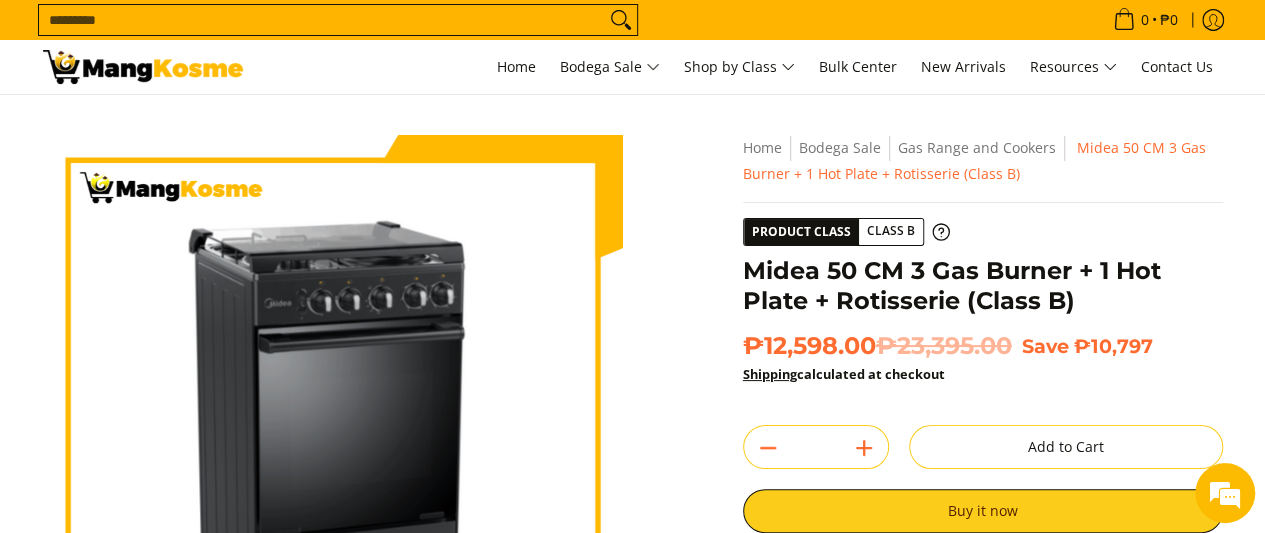 click at bounding box center [332, 425] 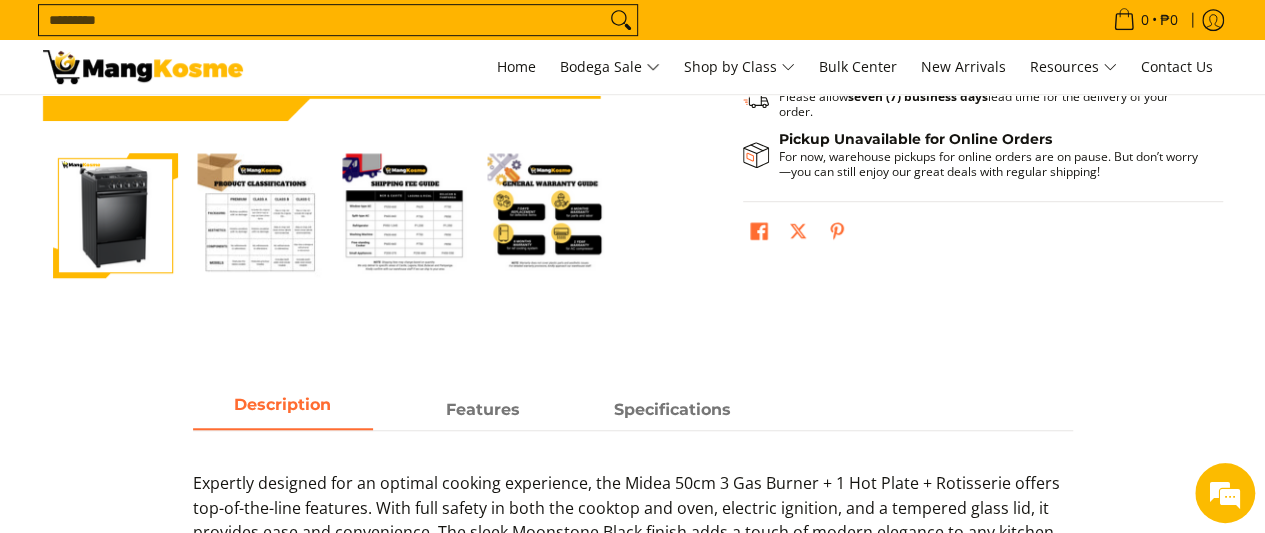 scroll, scrollTop: 500, scrollLeft: 0, axis: vertical 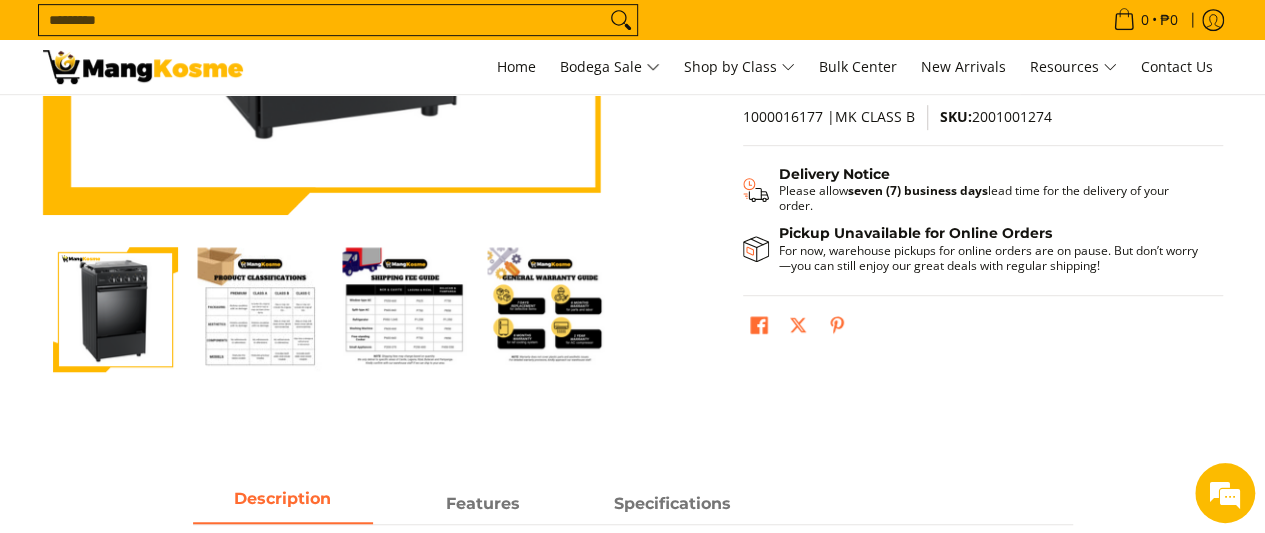 click at bounding box center [260, 309] 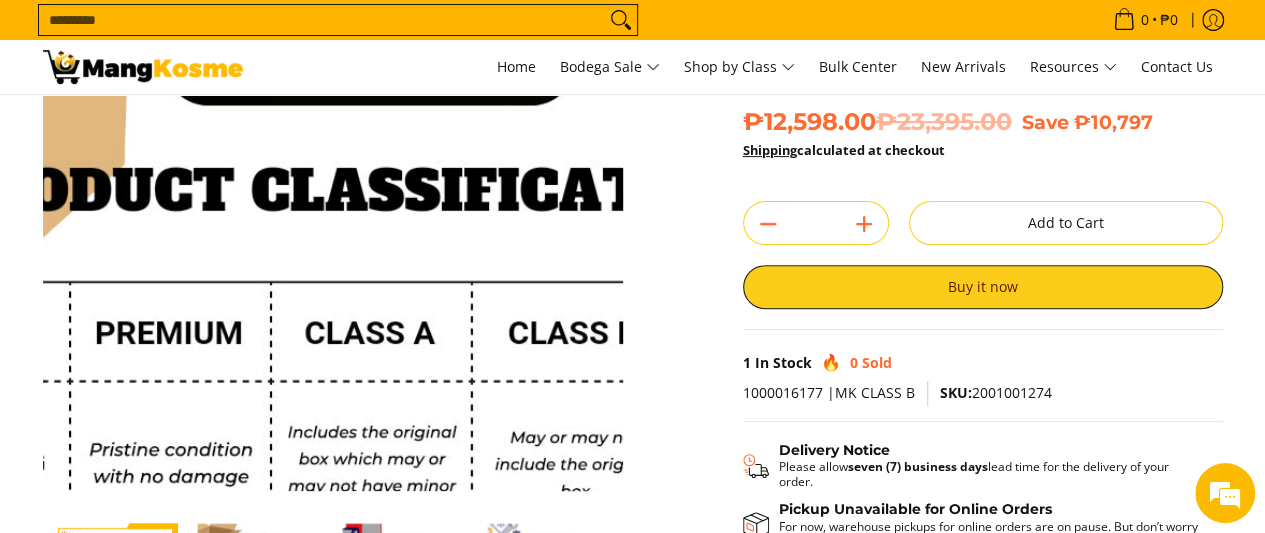 scroll, scrollTop: 400, scrollLeft: 0, axis: vertical 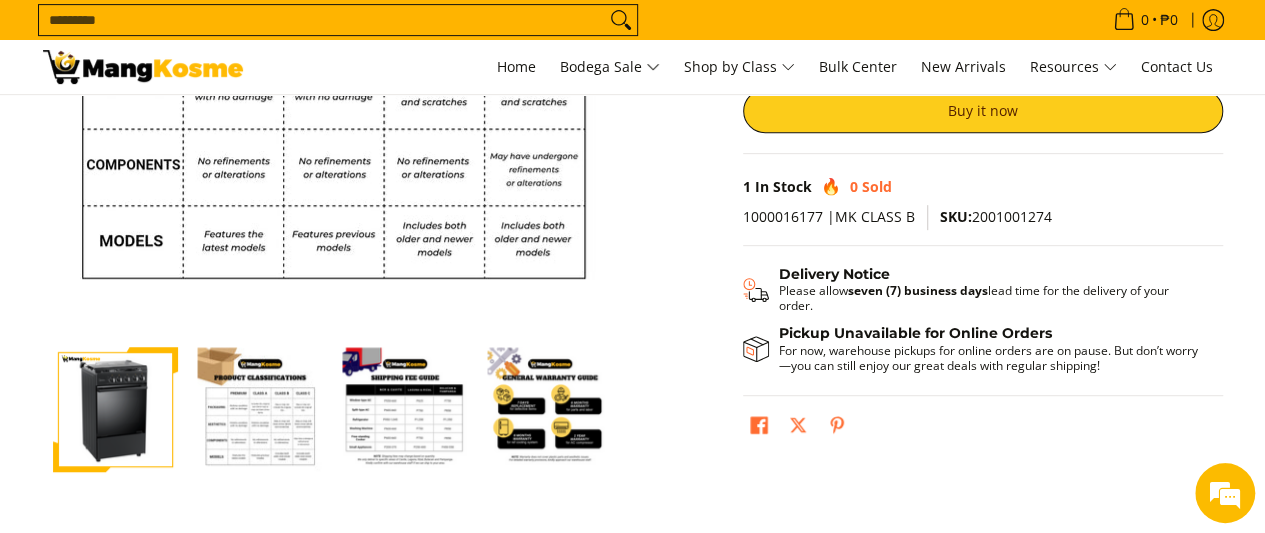 drag, startPoint x: 148, startPoint y: 399, endPoint x: 175, endPoint y: 395, distance: 27.294687 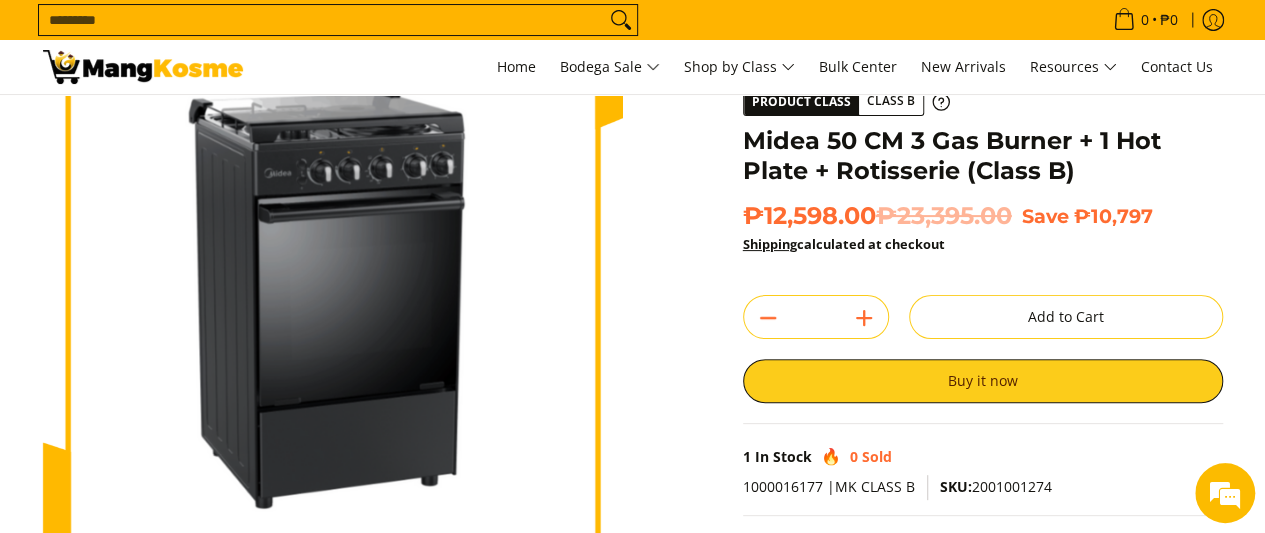 scroll, scrollTop: 100, scrollLeft: 0, axis: vertical 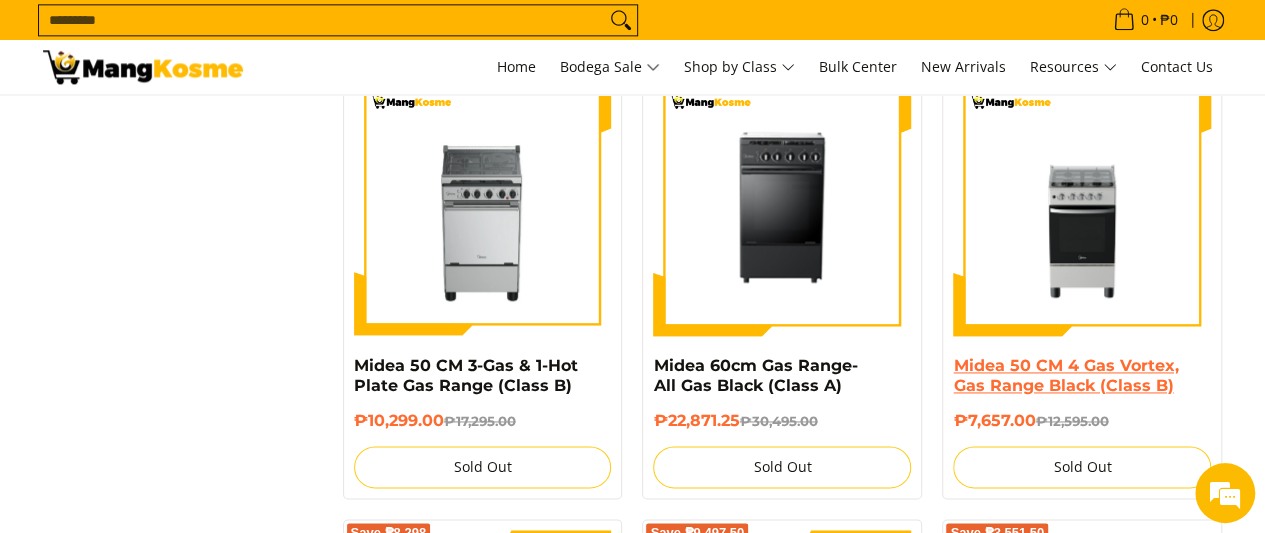 click on "Midea 50 CM 4 Gas Vortex, Gas Range Black (Class B)" at bounding box center (1065, 375) 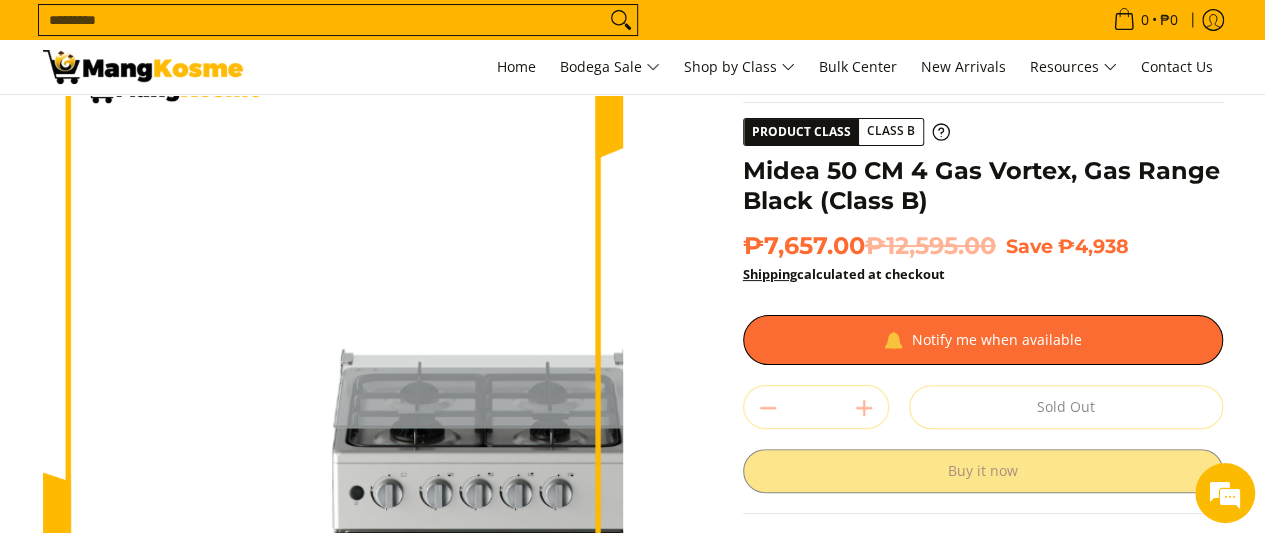 scroll, scrollTop: 100, scrollLeft: 0, axis: vertical 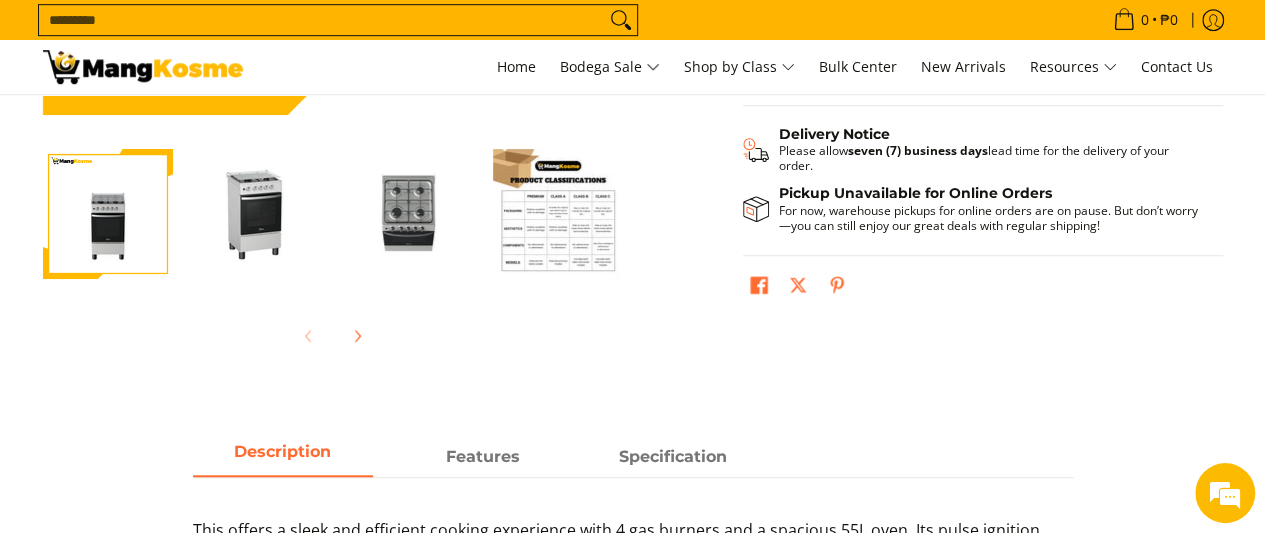 click at bounding box center (258, 214) 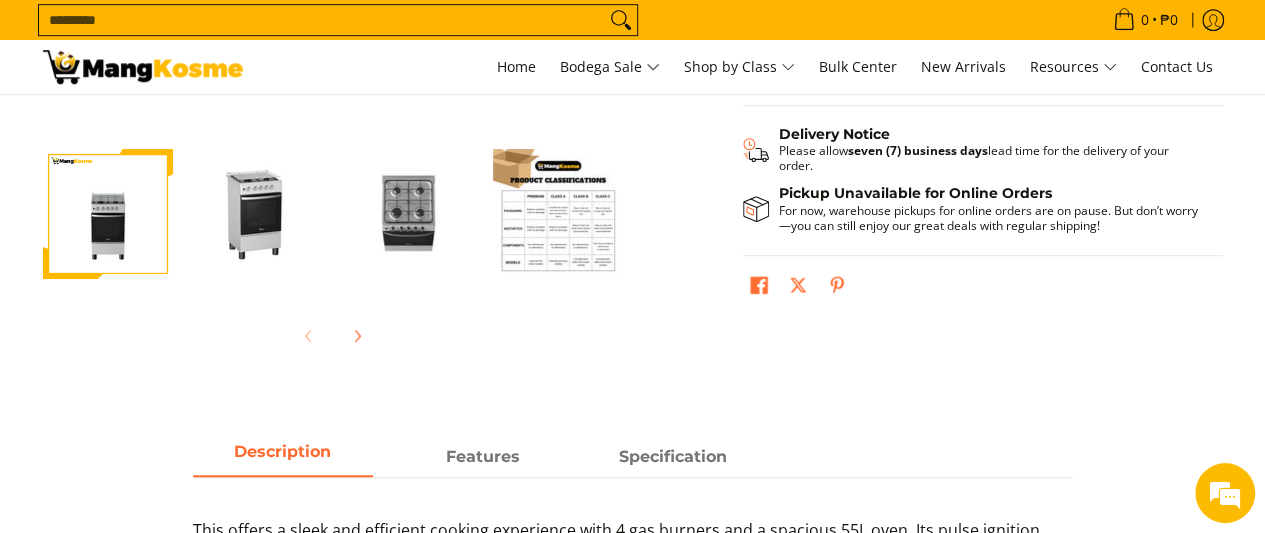 scroll, scrollTop: 0, scrollLeft: 0, axis: both 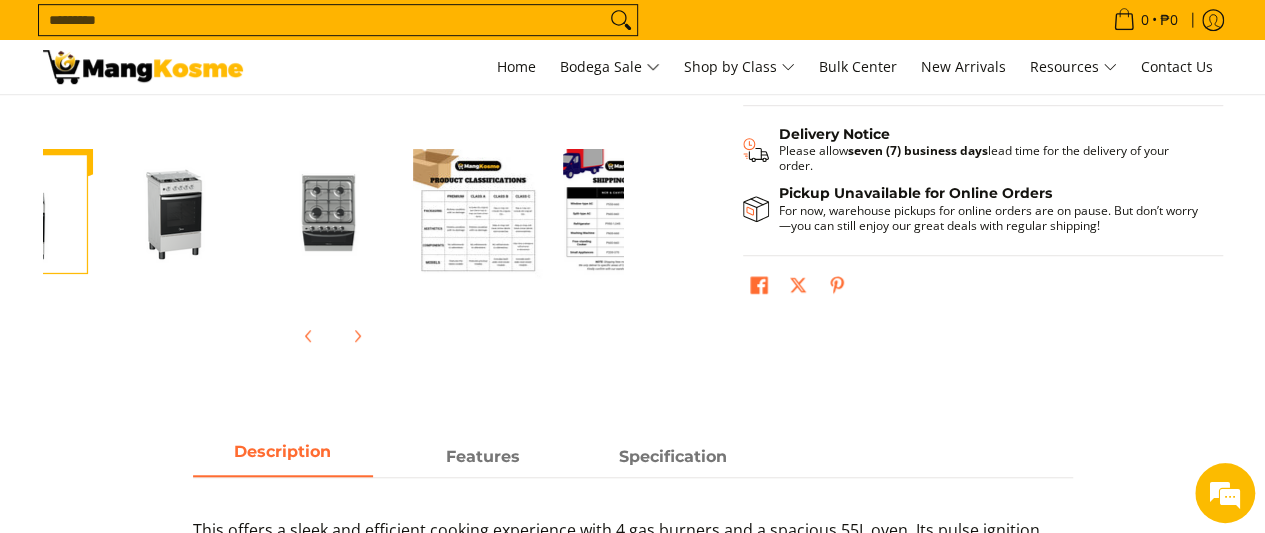 click 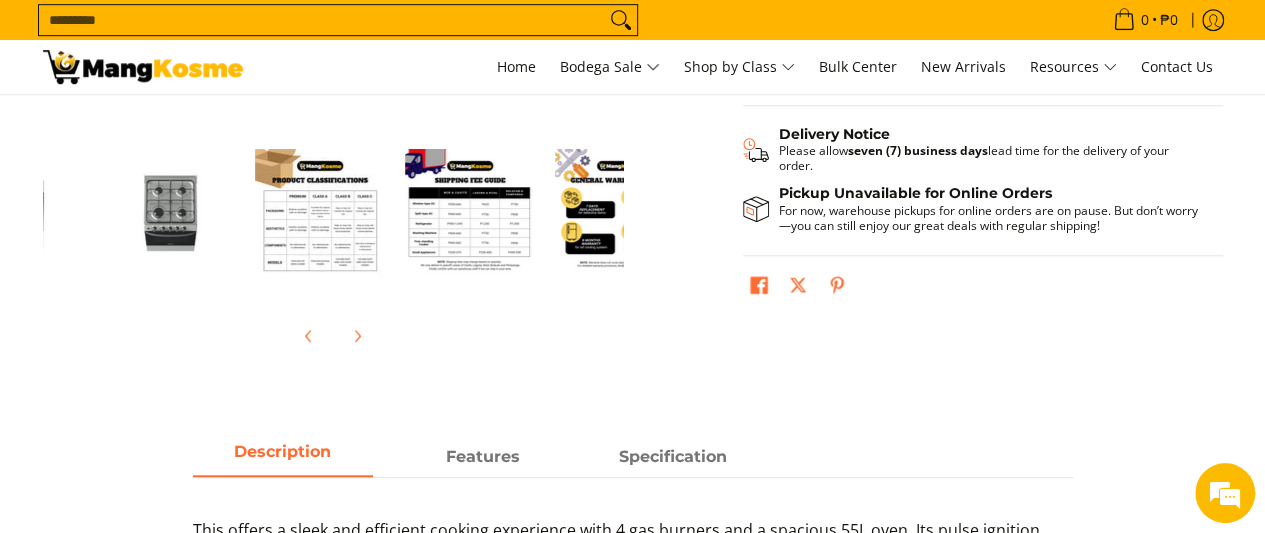 scroll, scrollTop: 0, scrollLeft: 280, axis: horizontal 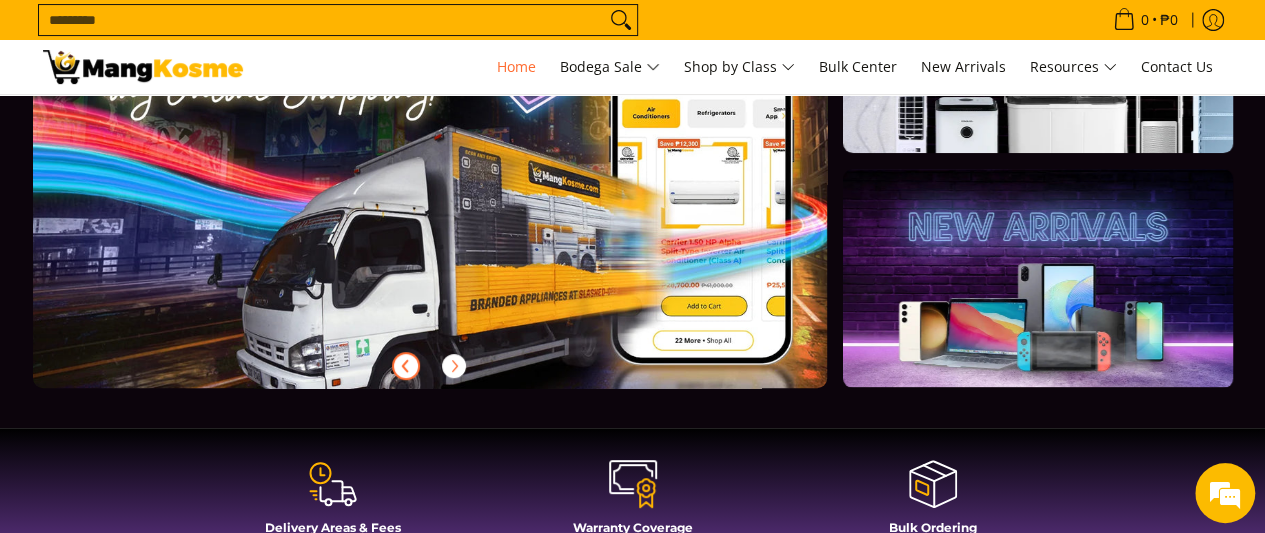 click 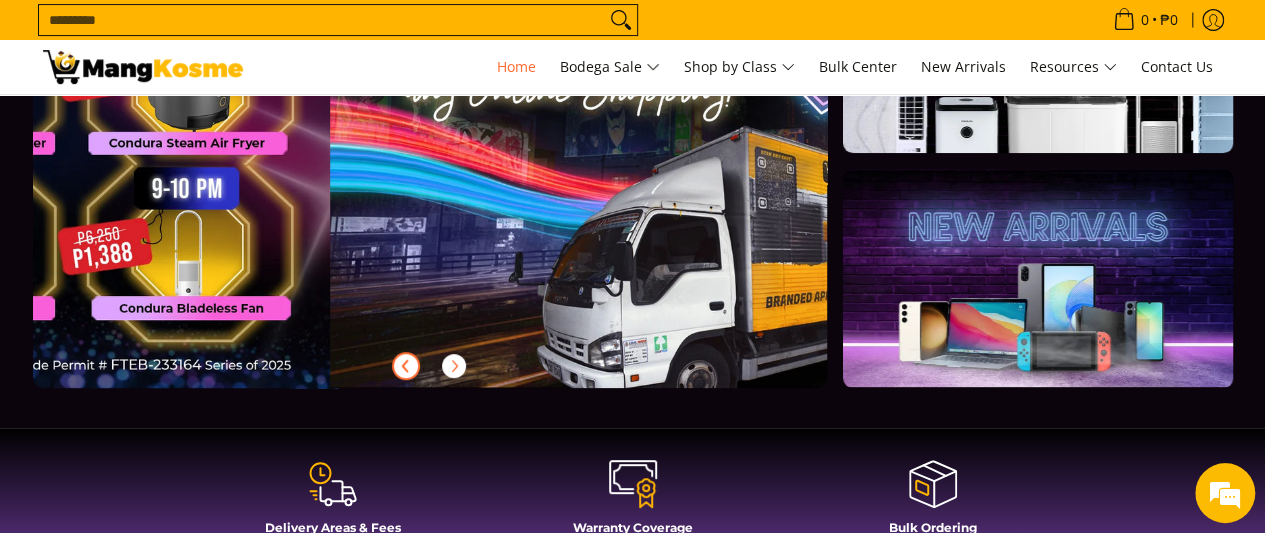 scroll, scrollTop: 0, scrollLeft: 0, axis: both 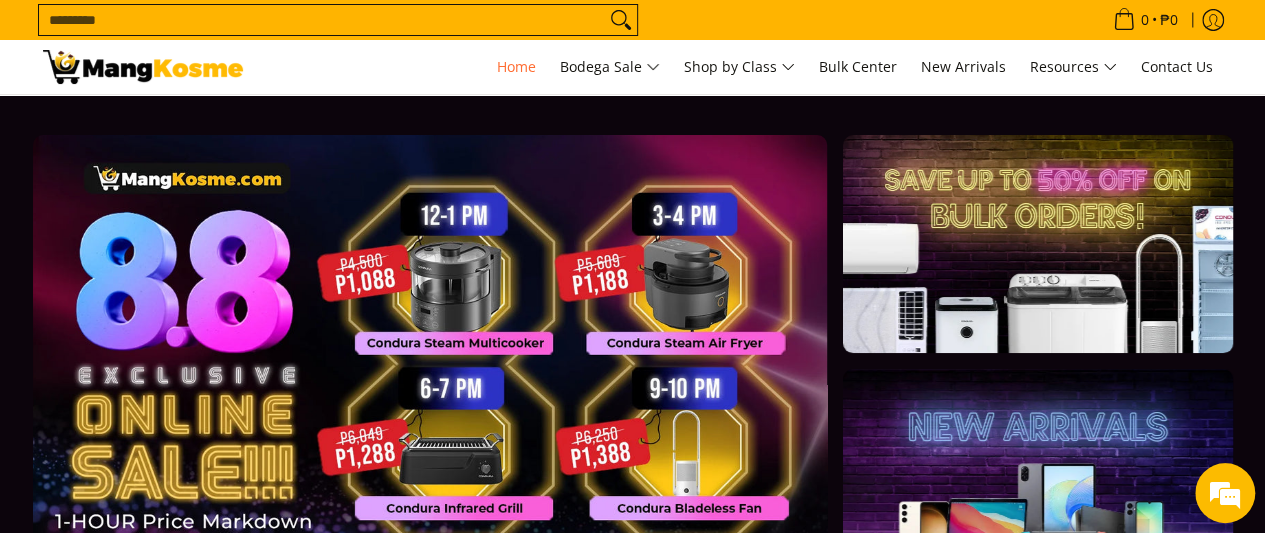 type 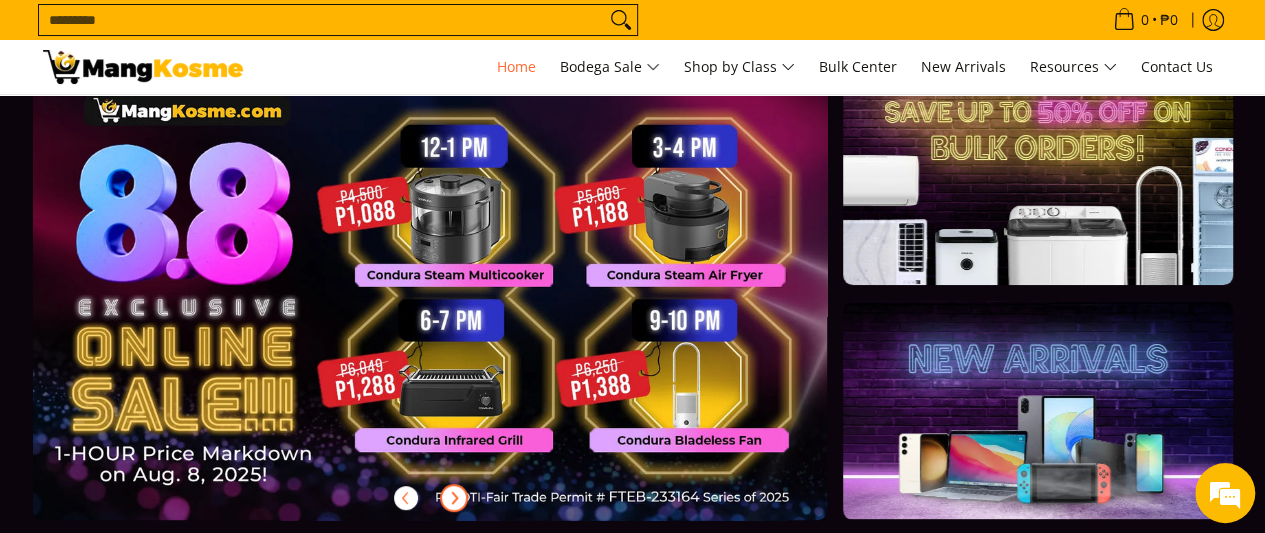 scroll, scrollTop: 251, scrollLeft: 0, axis: vertical 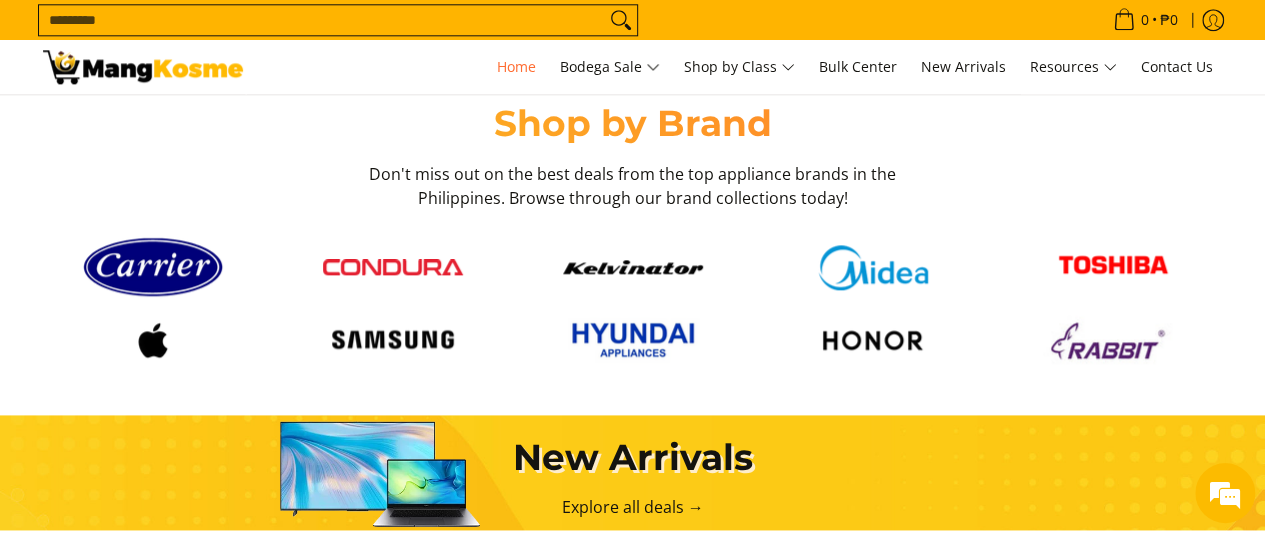 click at bounding box center [393, 267] 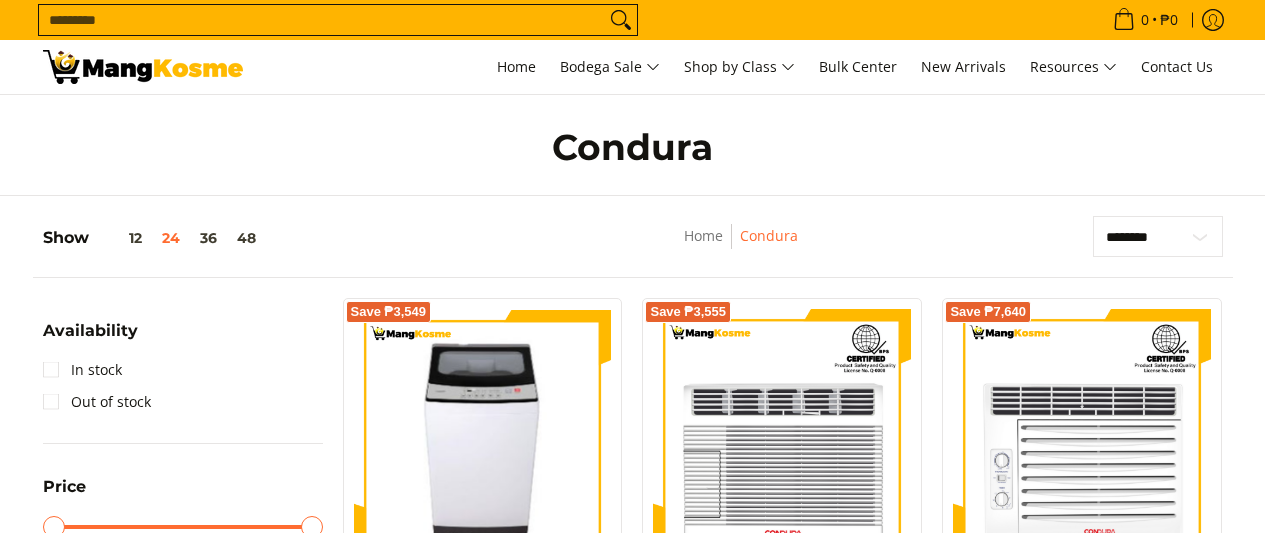 scroll, scrollTop: 0, scrollLeft: 0, axis: both 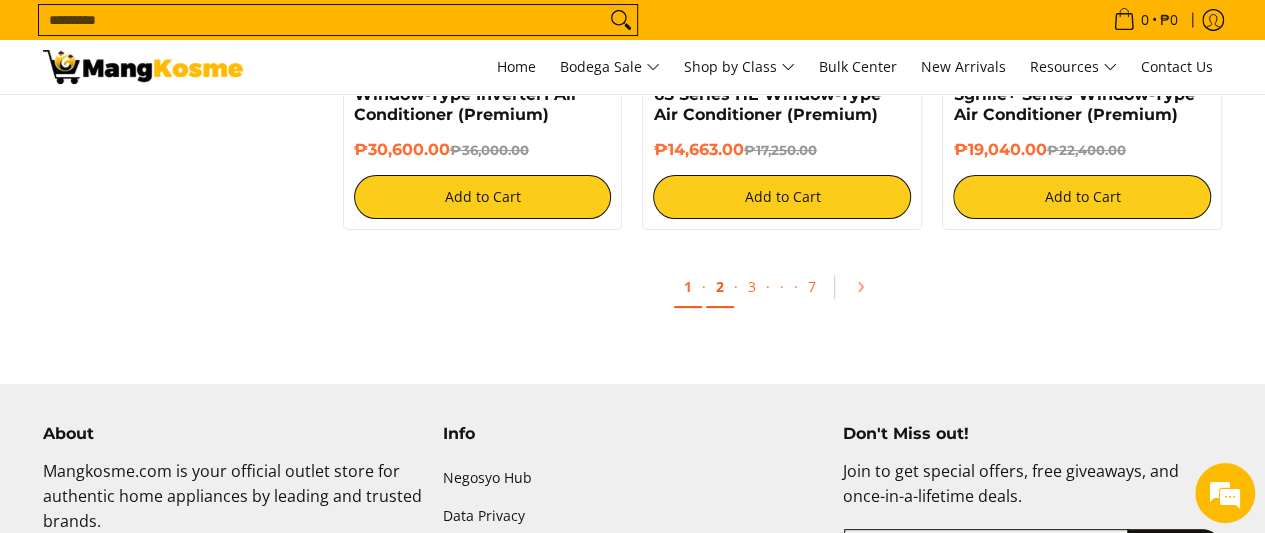 click on "2" at bounding box center (720, 287) 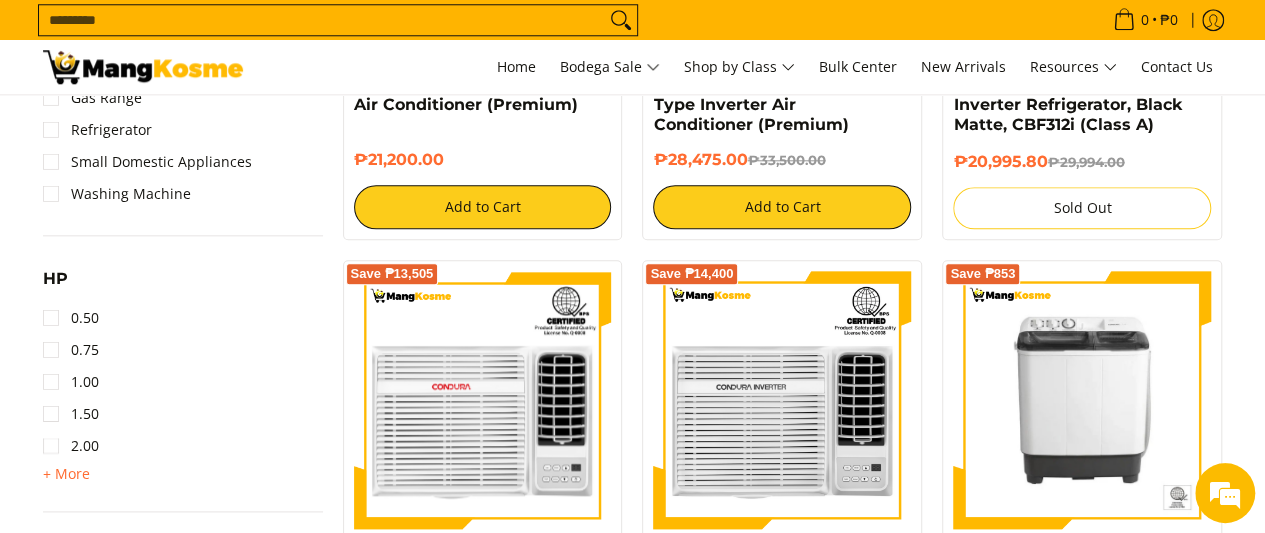 scroll, scrollTop: 0, scrollLeft: 0, axis: both 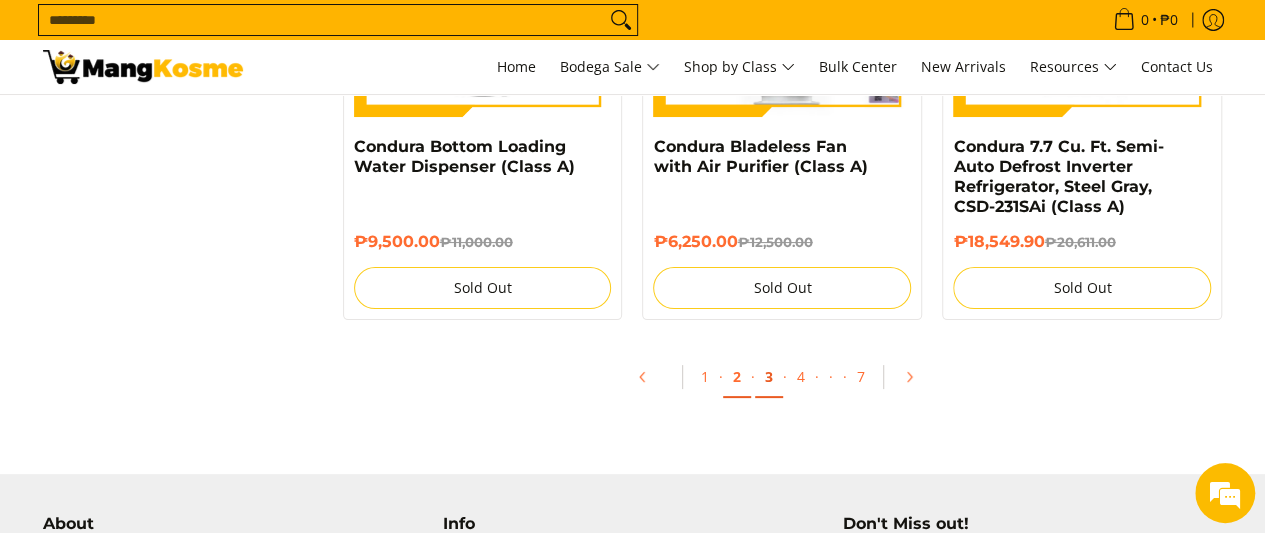 click on "3" at bounding box center [769, 377] 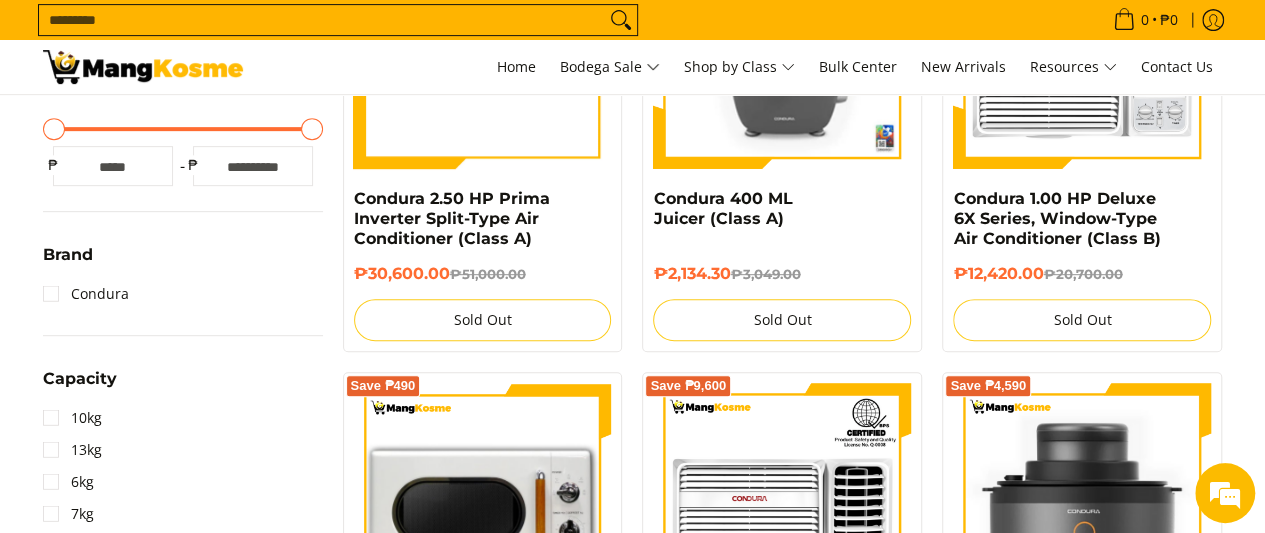 scroll, scrollTop: 0, scrollLeft: 0, axis: both 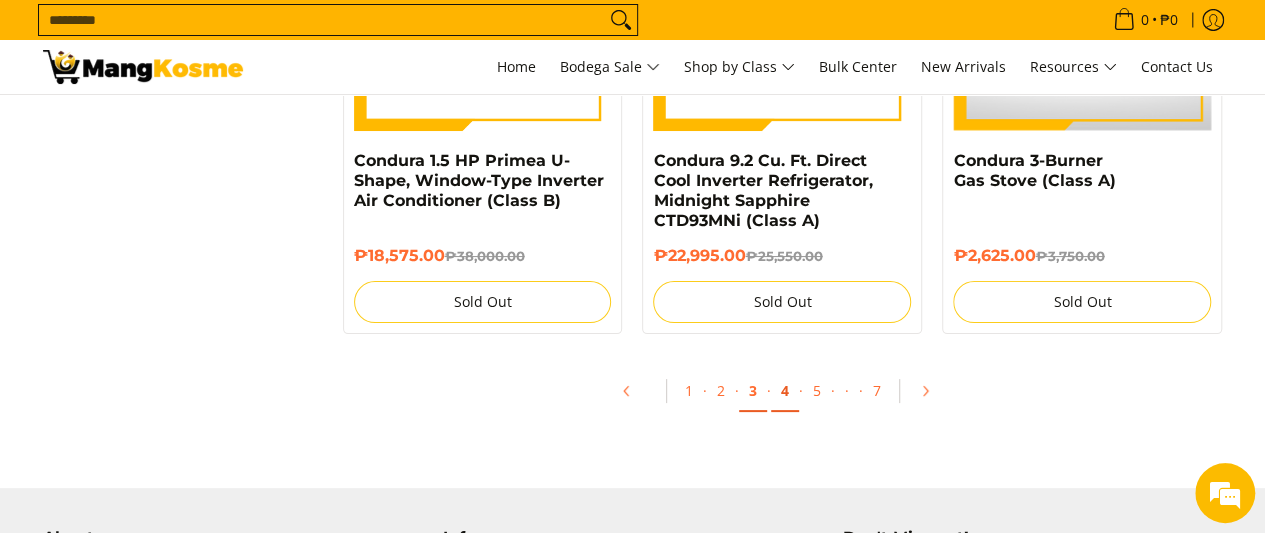 click on "4" at bounding box center (785, 391) 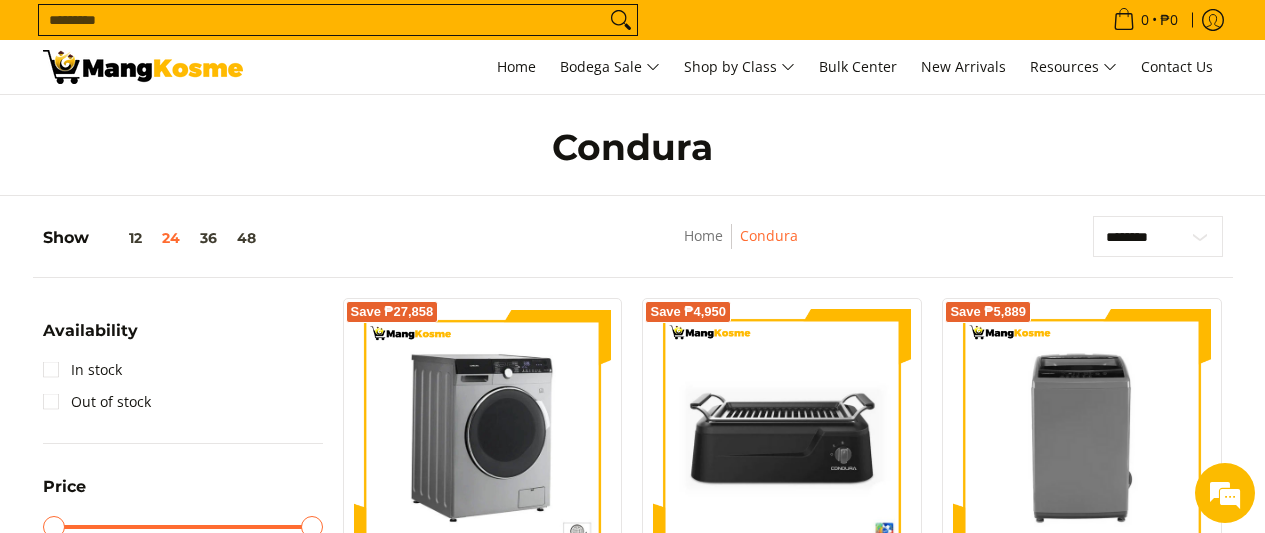 scroll, scrollTop: 200, scrollLeft: 0, axis: vertical 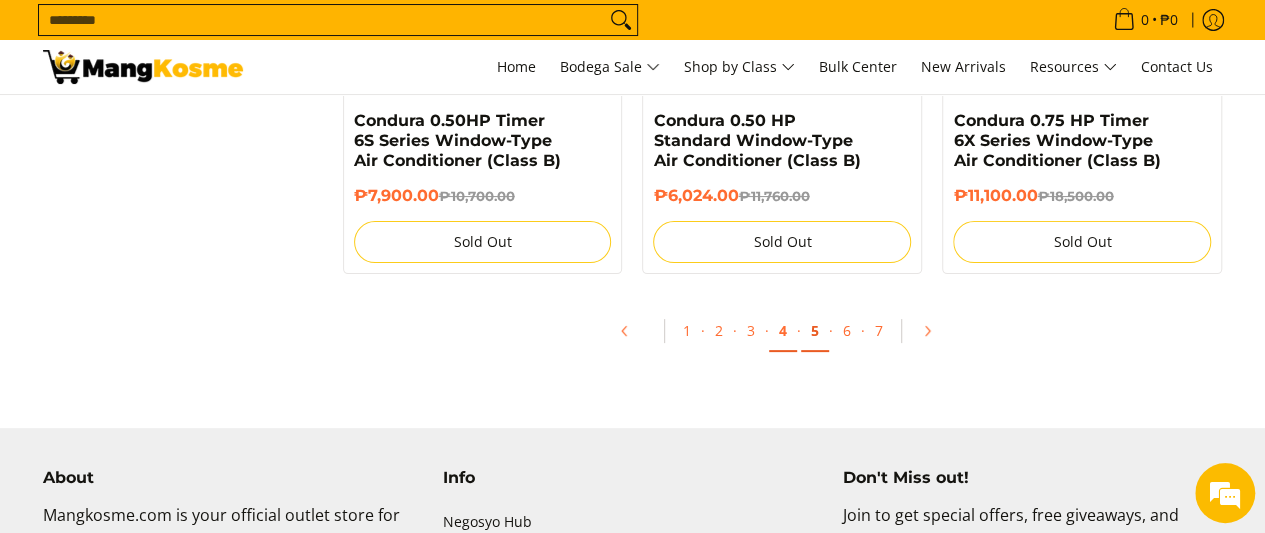 click on "5" at bounding box center (815, 331) 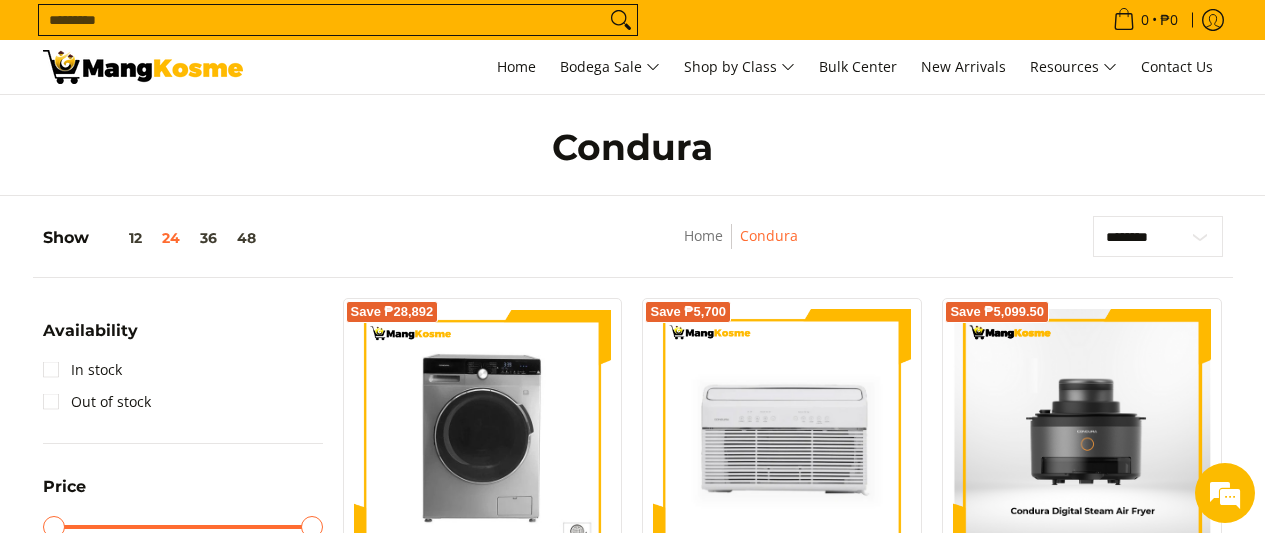 scroll, scrollTop: 397, scrollLeft: 0, axis: vertical 